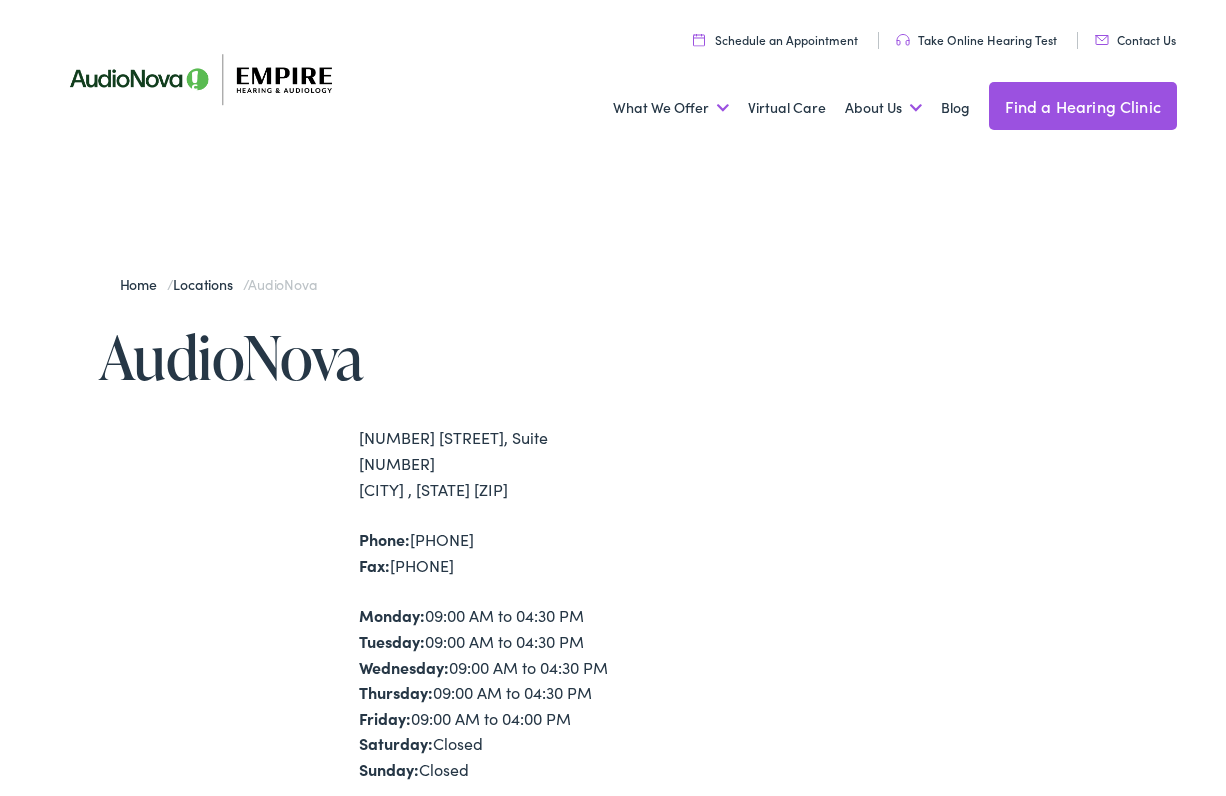 scroll, scrollTop: 0, scrollLeft: 0, axis: both 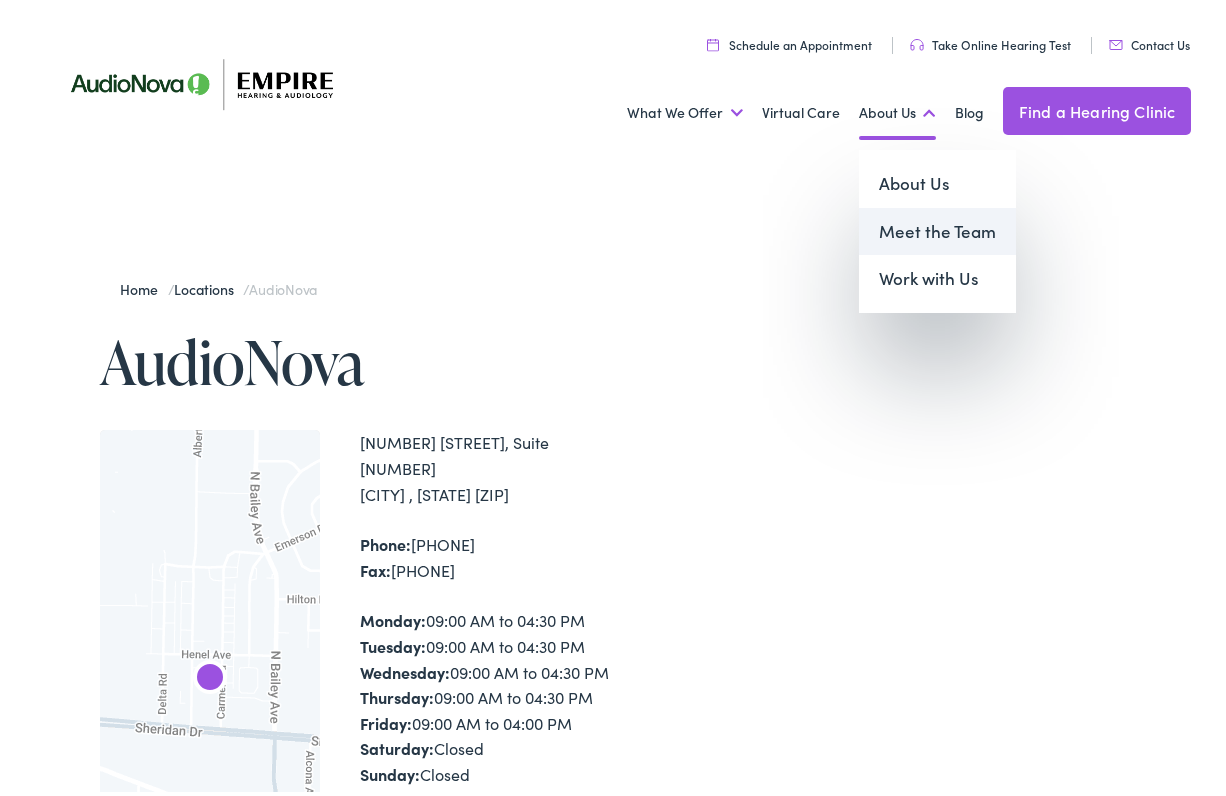 click on "Meet the Team" at bounding box center (937, 227) 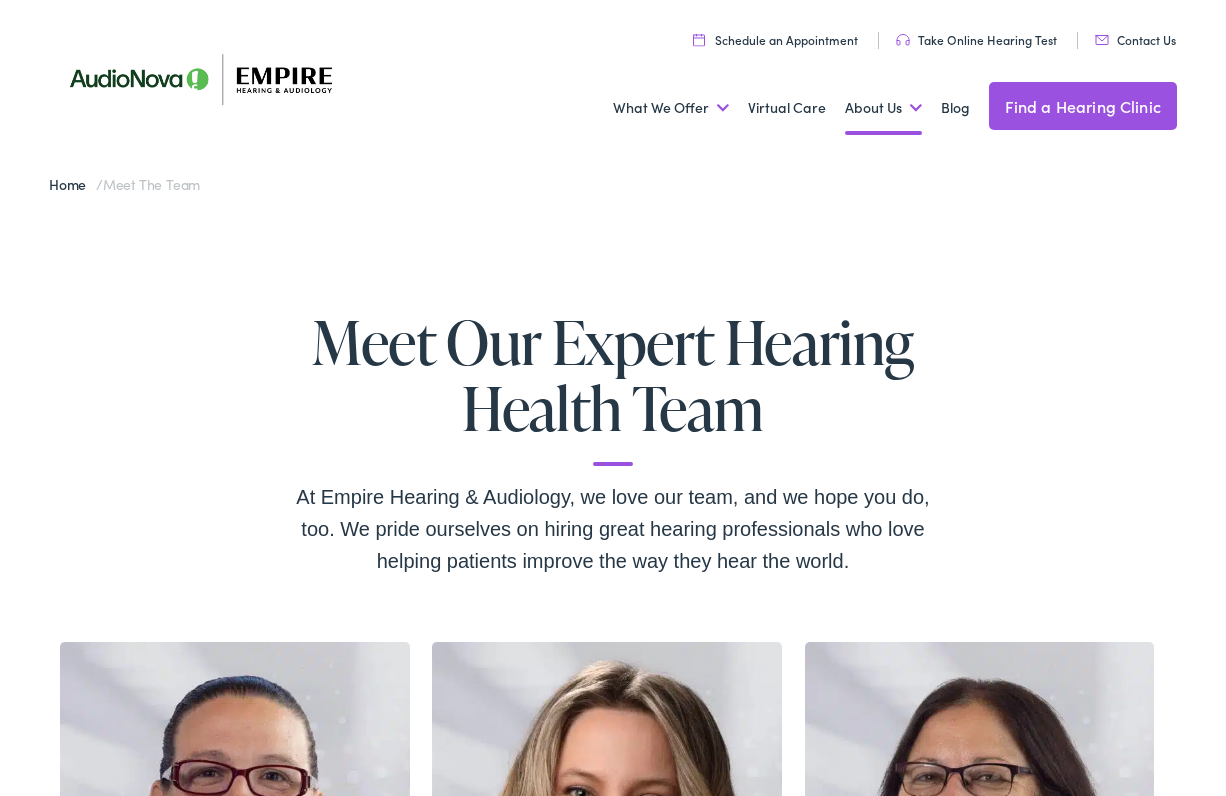 scroll, scrollTop: 0, scrollLeft: 0, axis: both 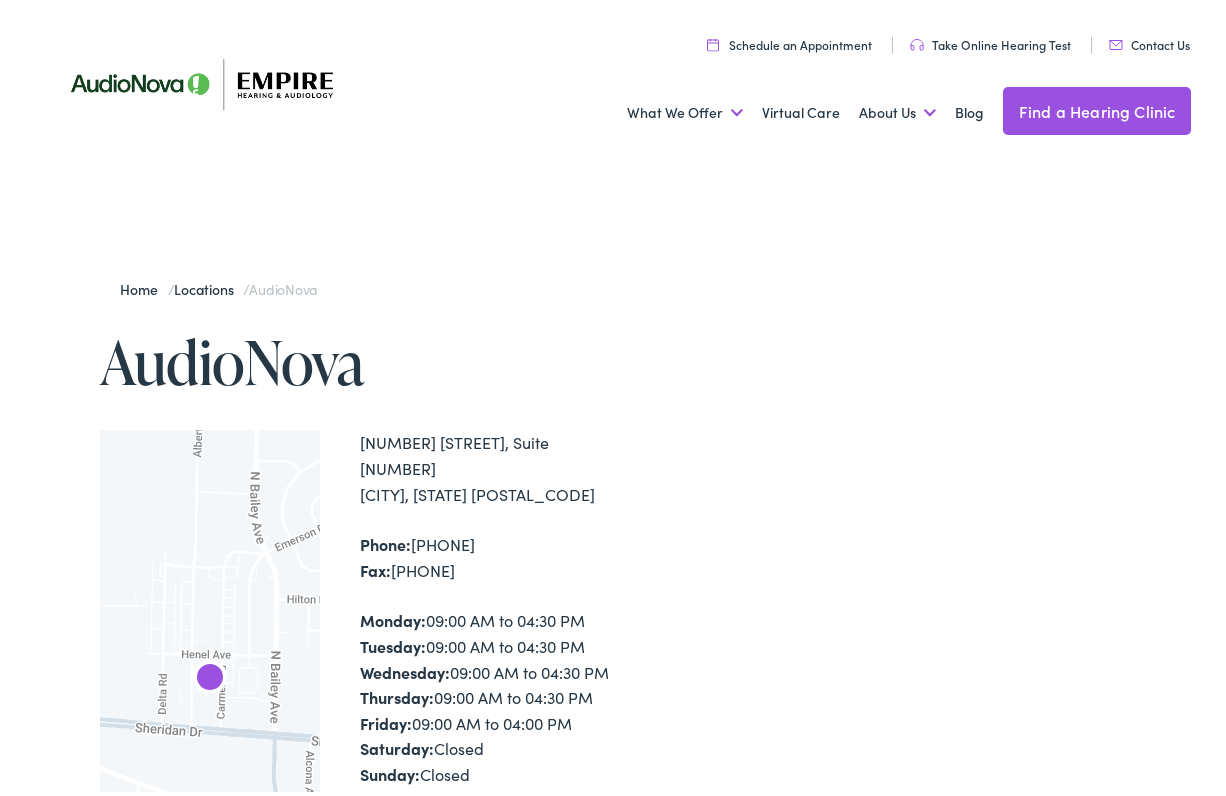 click at bounding box center (955, 712) 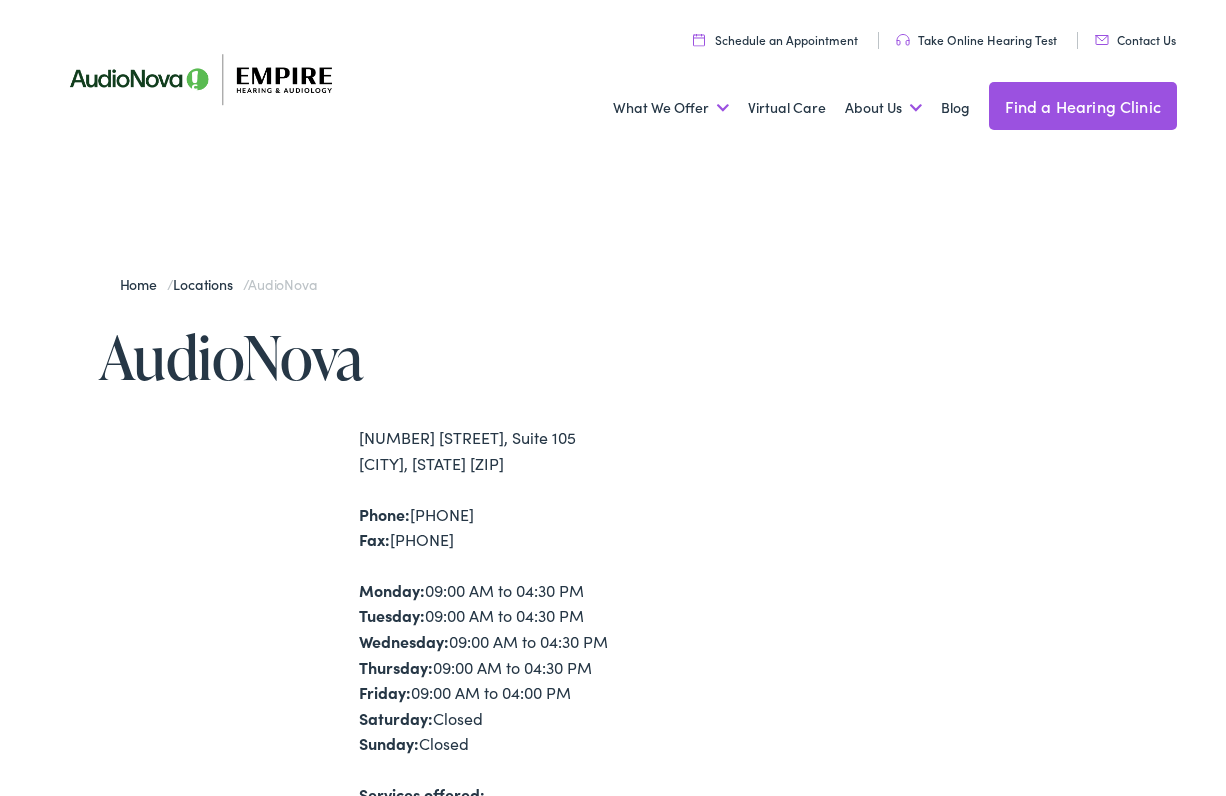 scroll, scrollTop: 0, scrollLeft: 0, axis: both 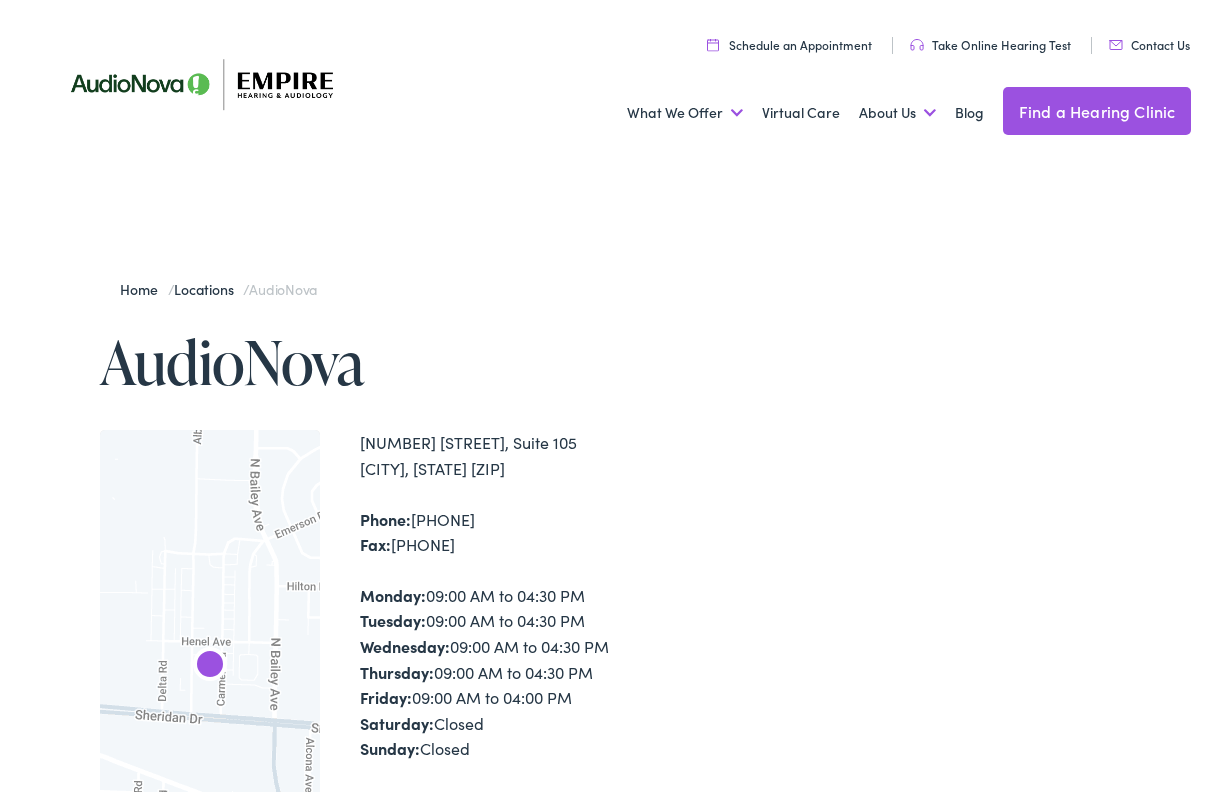 click on "Schedule an Appointment" at bounding box center [789, 39] 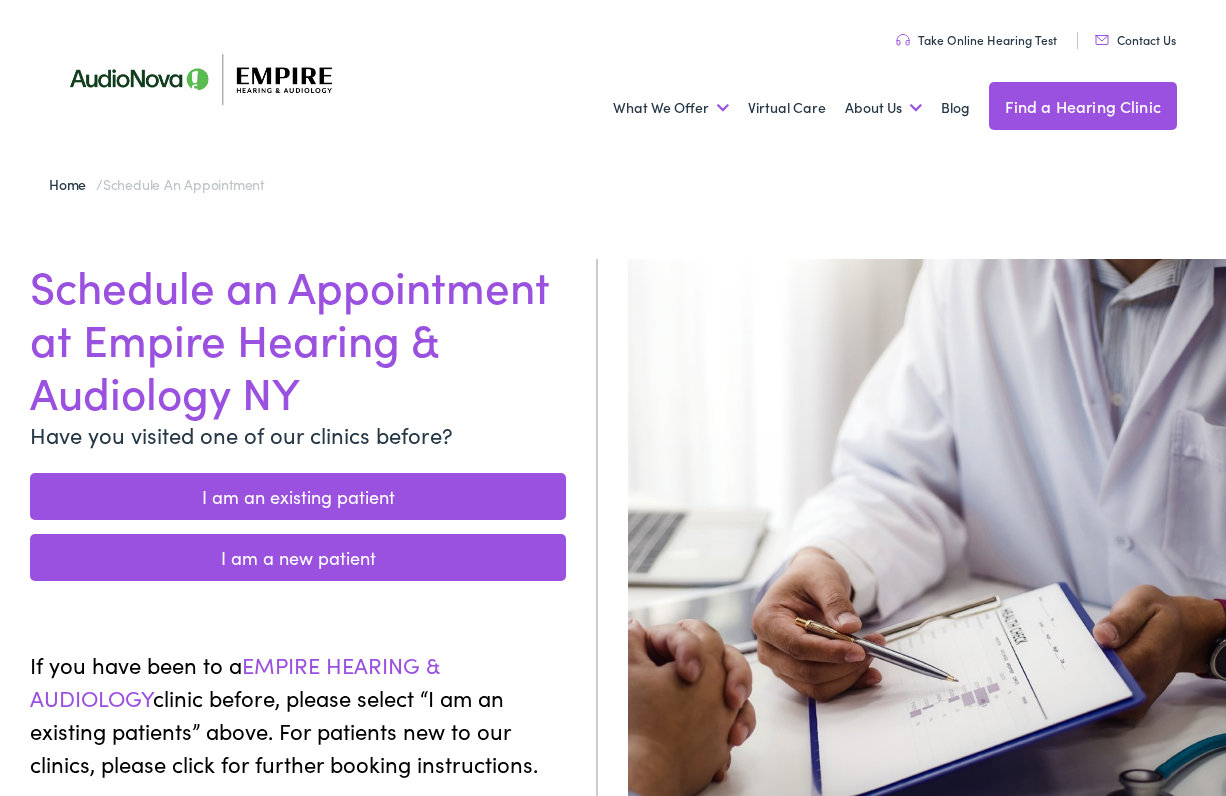 scroll, scrollTop: 0, scrollLeft: 0, axis: both 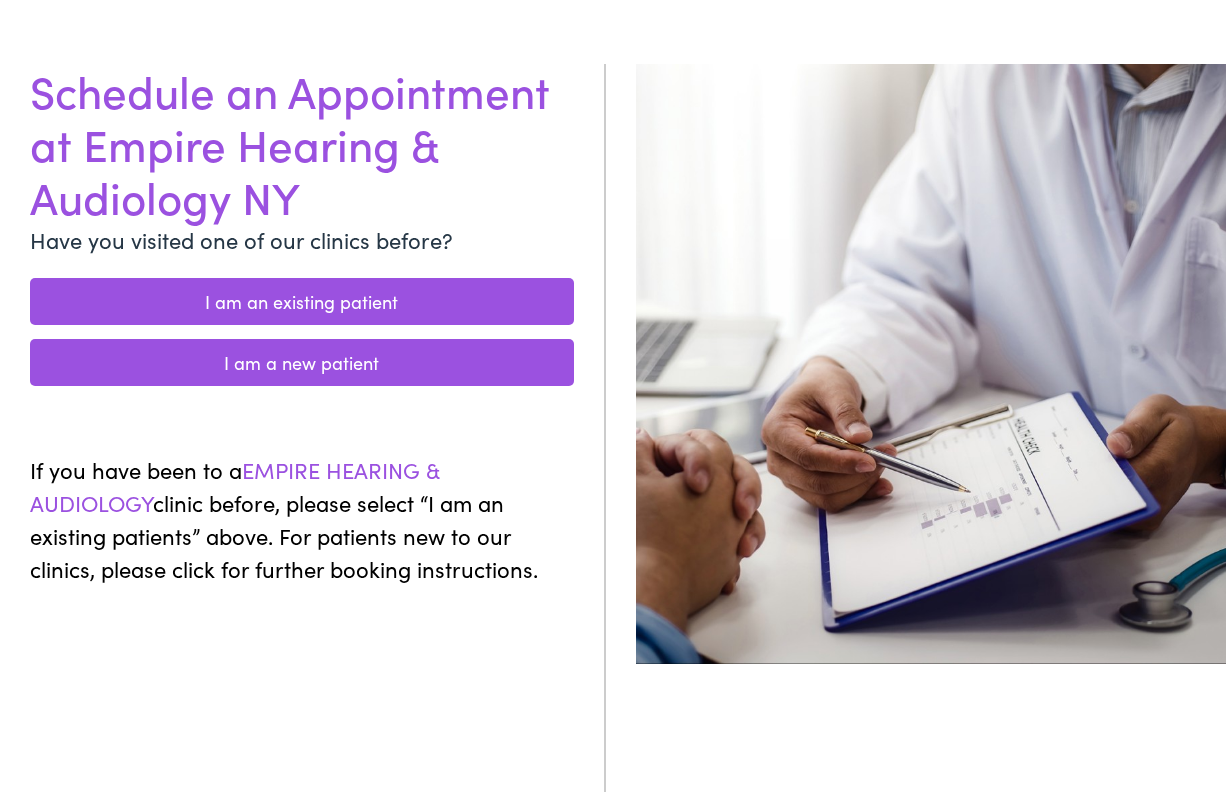 click on "I am an existing patient" at bounding box center (302, 296) 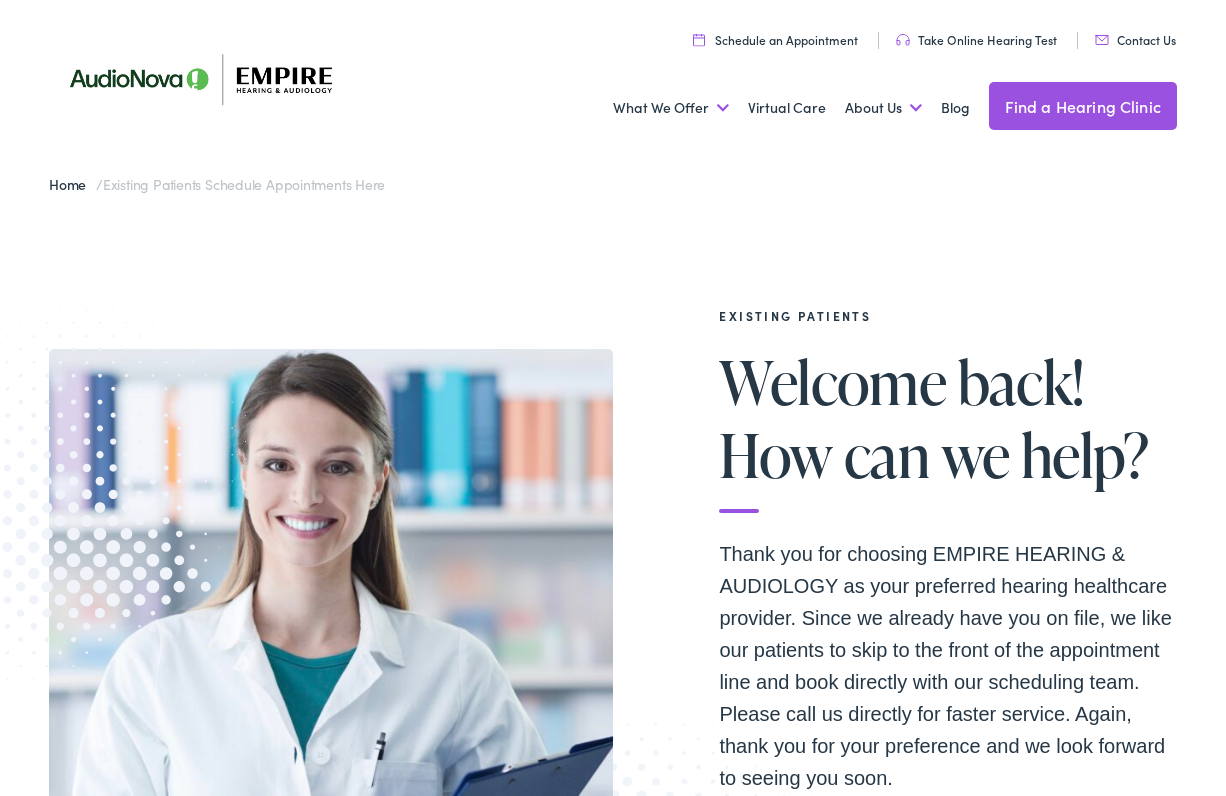 scroll, scrollTop: 0, scrollLeft: 0, axis: both 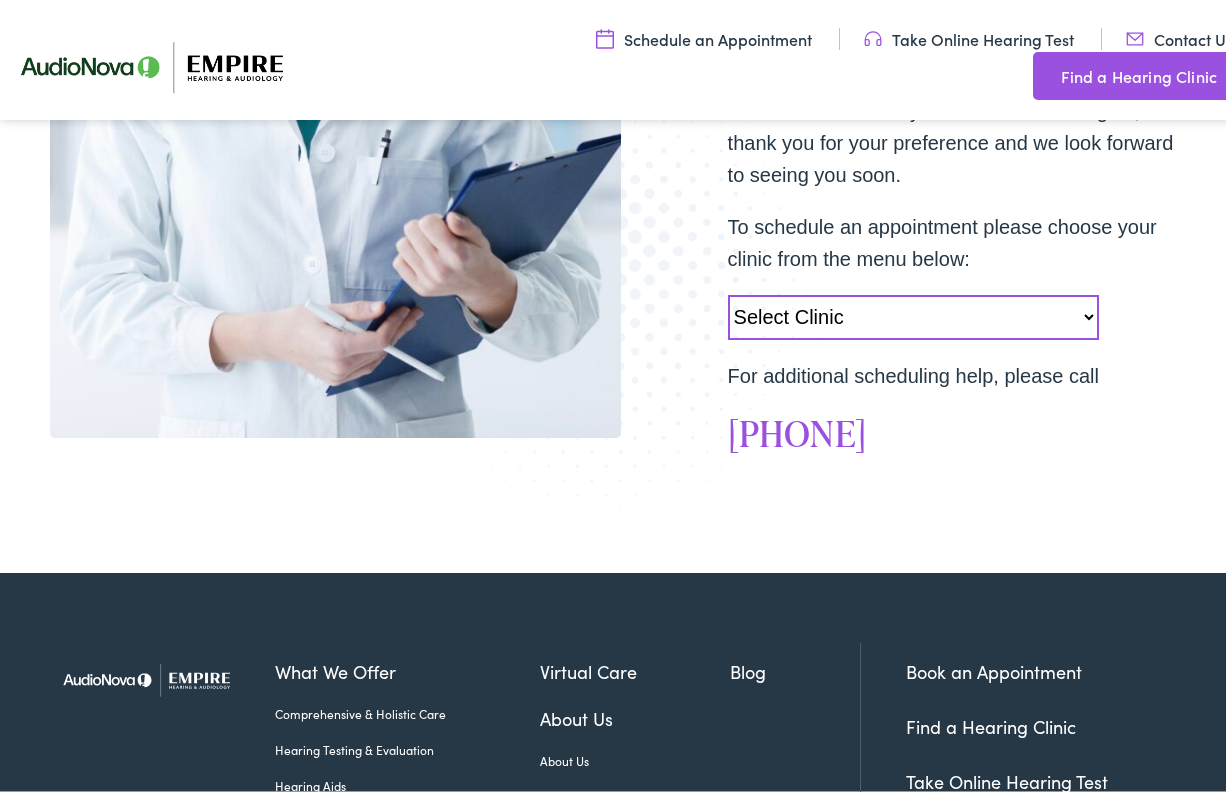 click on "[PHONE]" at bounding box center (960, 428) 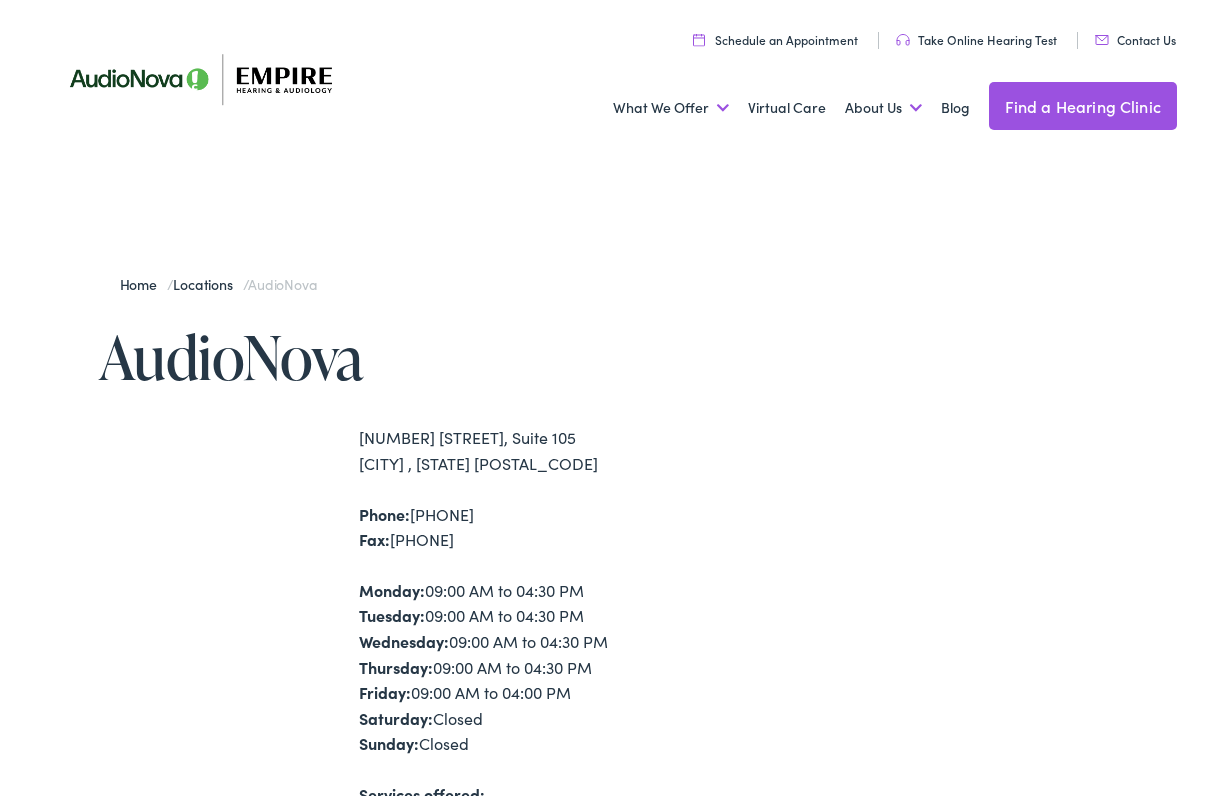 scroll, scrollTop: 0, scrollLeft: 0, axis: both 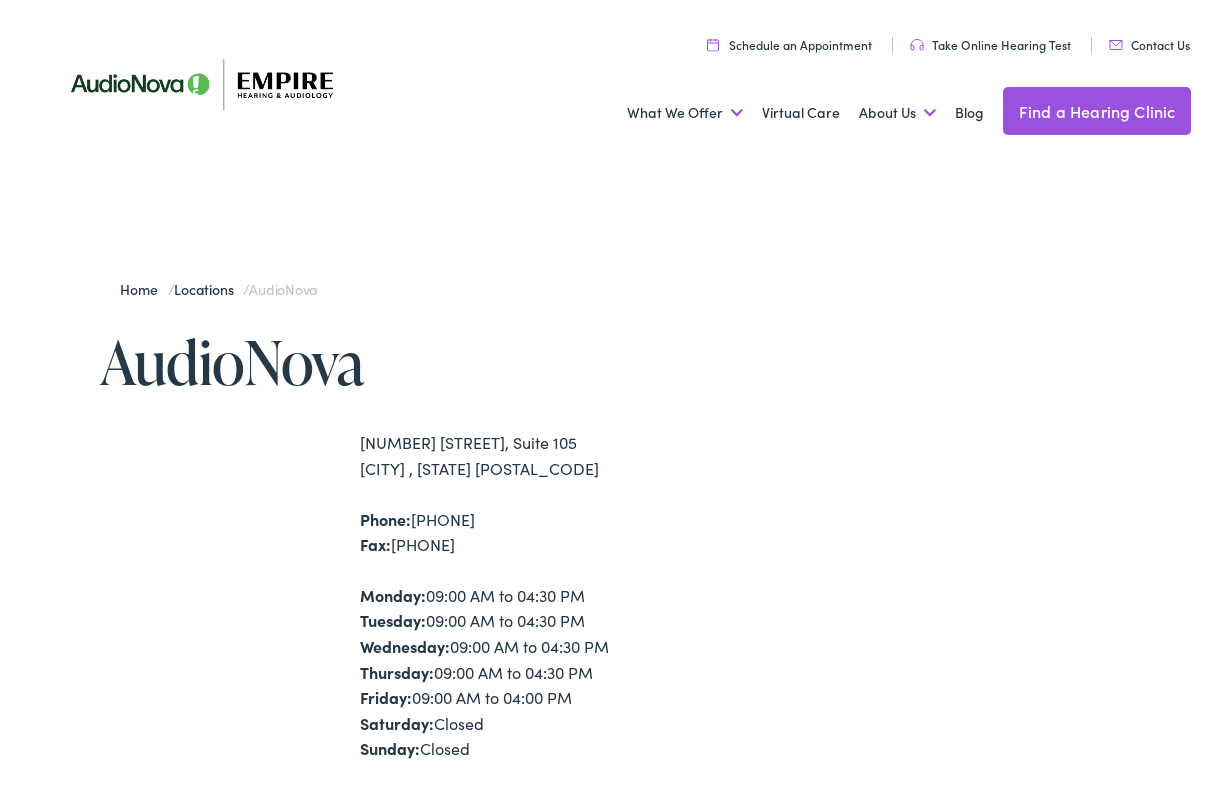 click on "Schedule an Appointment" at bounding box center (789, 39) 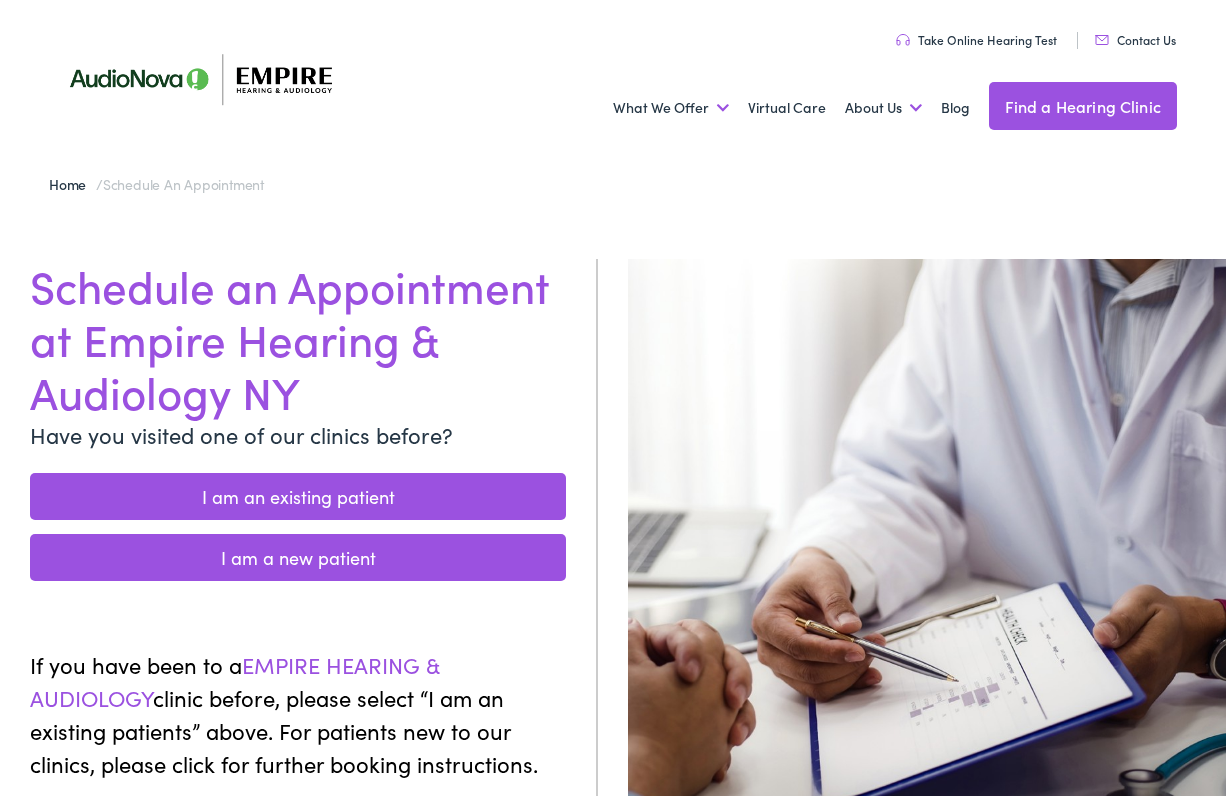 scroll, scrollTop: 0, scrollLeft: 0, axis: both 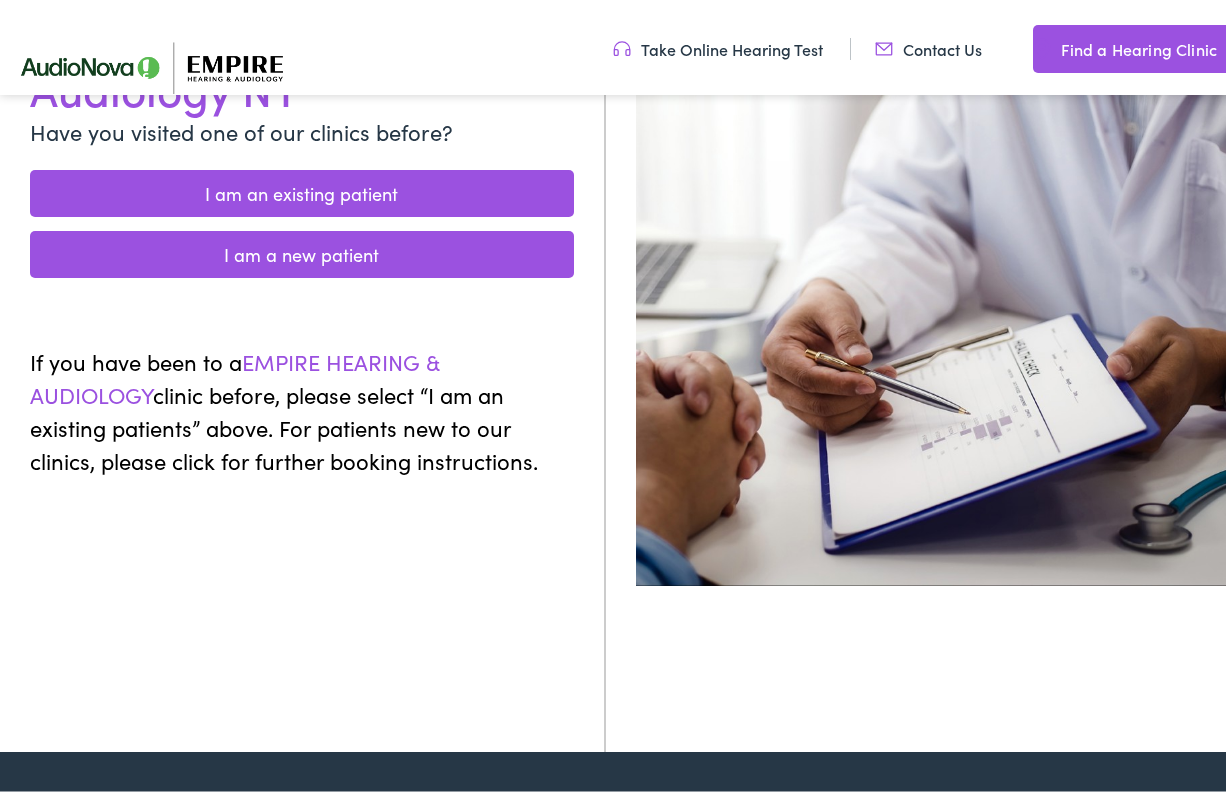 click on "I am an existing patient" at bounding box center (302, 188) 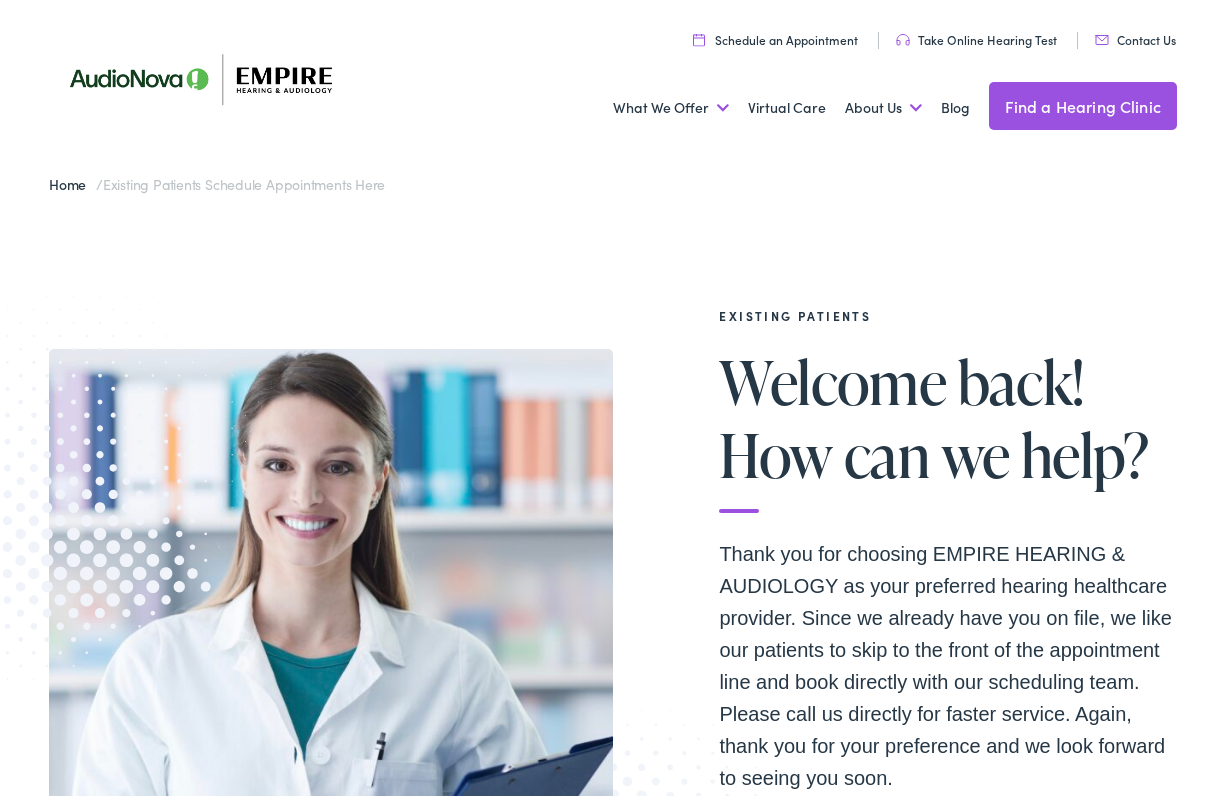 scroll, scrollTop: 0, scrollLeft: 0, axis: both 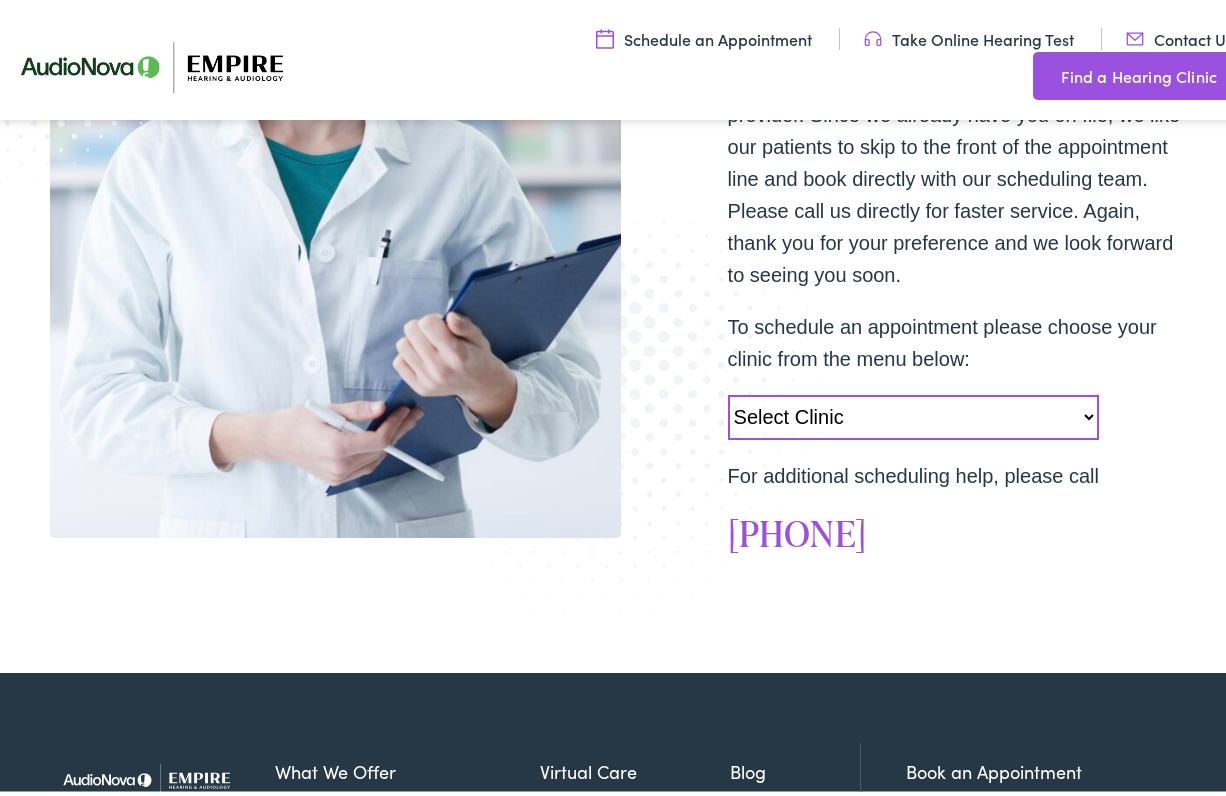 click on "Select Clinic Norwich-NY-AudioNova 43 Hale Street Amherst-NY-AudioNova 315 Alberta Dr Woodbury-NY-AudioNova 113 Crossways Park Drive Williston Park-NY-AudioNova 99 Hillside Ave Smithtown-NY-AudioNova 267 E. Main Street Troy-NY-AudioNova 763 Hoosick Rd. Albany-NY-AudioNova 1540 Central Ave Middletown-NY-AudioNova 22 Mulberry Street Westfield-NY-AudioNova 71 East Main Street Webster-NY-AudioNova 1760 Empire Blvd. Penfield-NY-AudioNova 43 Willow Pond Way Oneonta-NY-AudioNova 392 Chestnut Street Olean-NY-AudioNova 130 S Union Street Amherst-NY-AudioNova 61 Wehrle Drive Liverpool-NY-AudioNova 7591 Morgan Rd Jamestown-NY-AudioNova 759 Foote Avenue East Syracuse-NY-AudioNova 6700 Kirkville Rd Greenville-NY-AudioNova 11573 NY-32, Suite 4A Vestal-NY-AudioNova 2548 Vestal Parkway East Rome-NY-AudioNova 1617 North James St New Hartford-NY-AudioNova 8376 Seneca Turnpike Dansville-NY-AudioNova 117 Franklin Street Avon-NY-AudioNova 53 Genesee Street Auburn-NY-AudioNova 33 William Street" at bounding box center [913, 412] 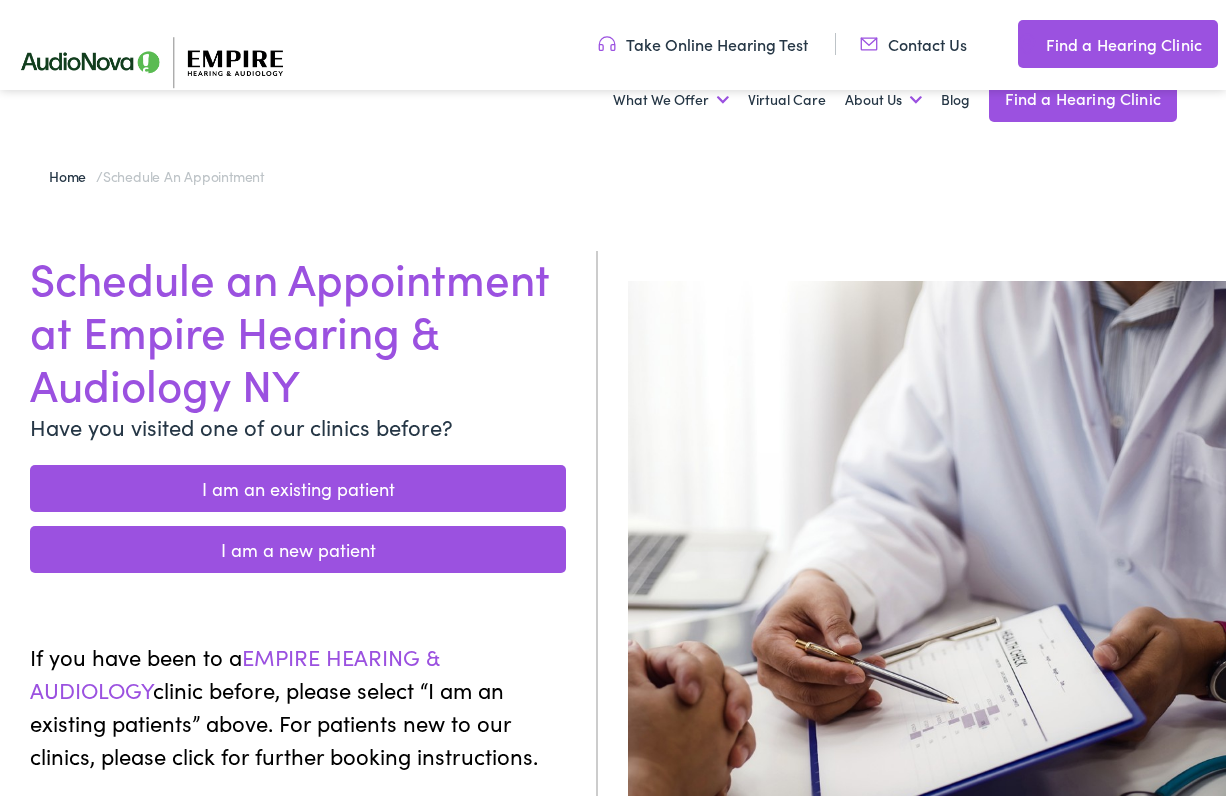 scroll, scrollTop: 300, scrollLeft: 0, axis: vertical 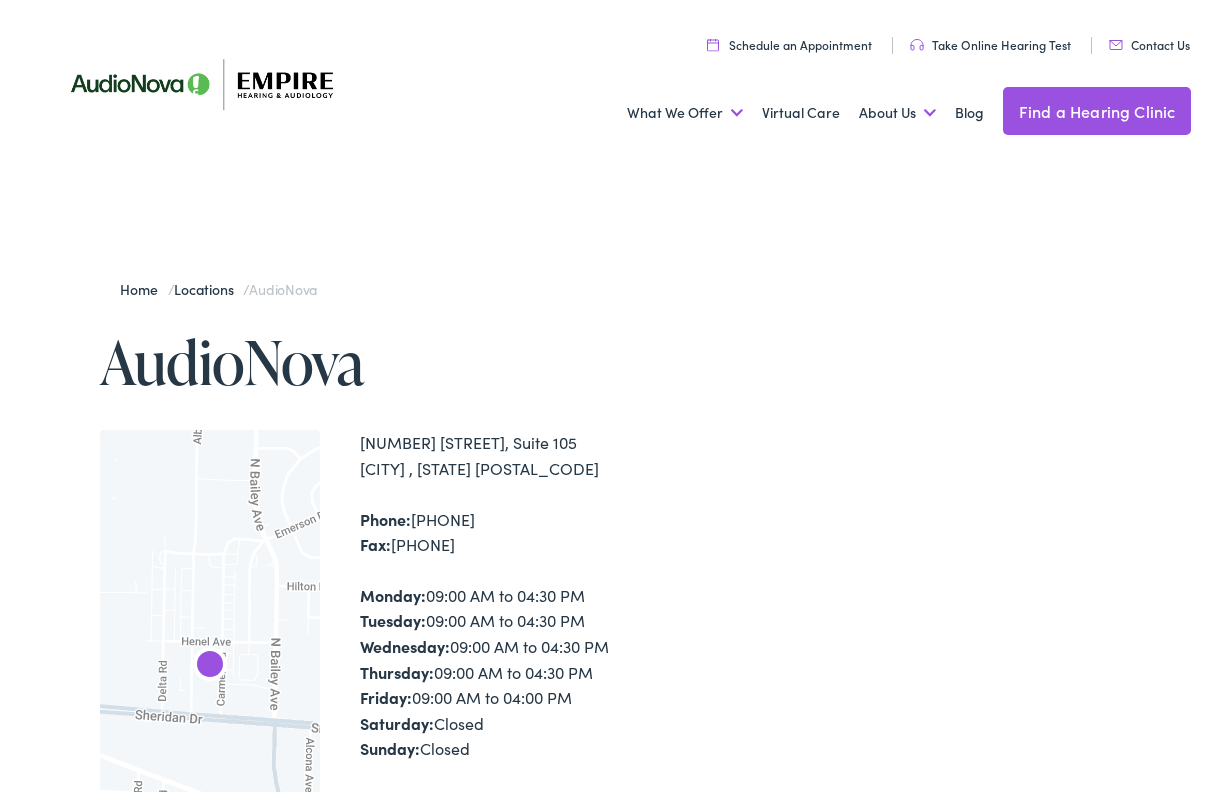 click at bounding box center (955, 699) 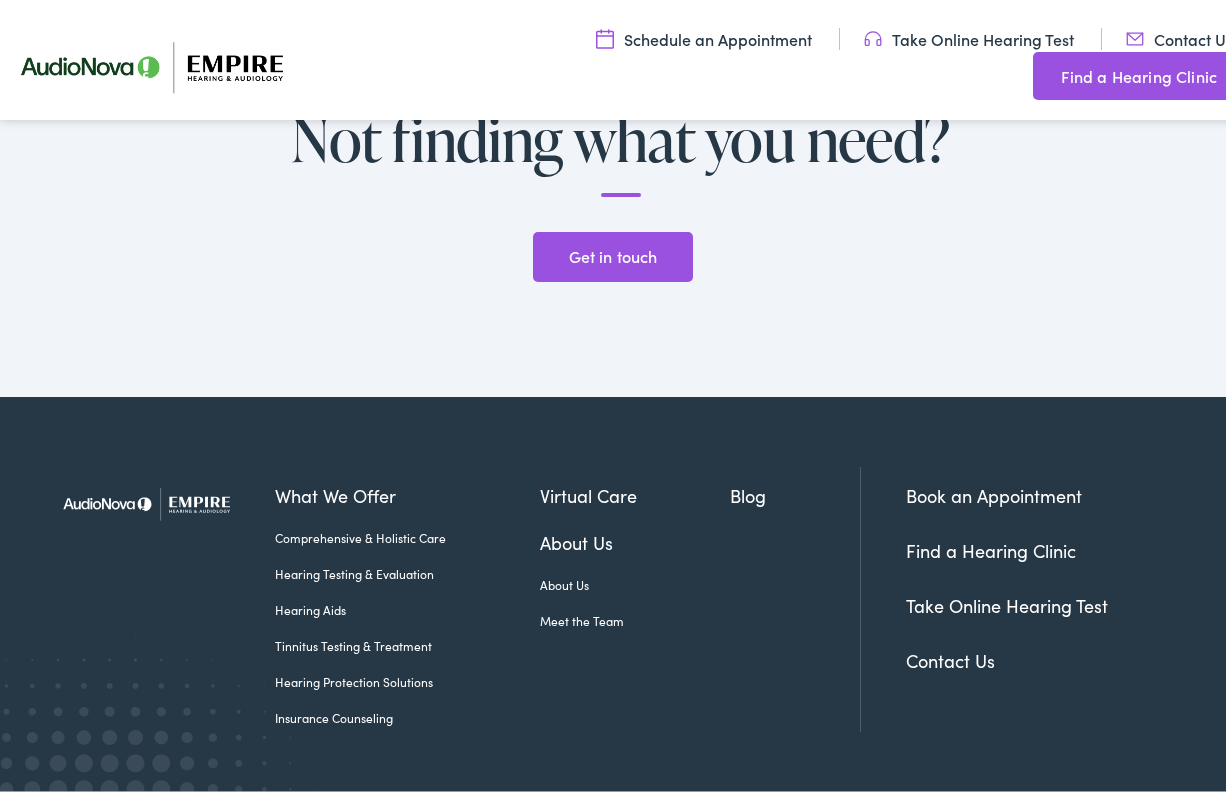 scroll, scrollTop: 4629, scrollLeft: 0, axis: vertical 